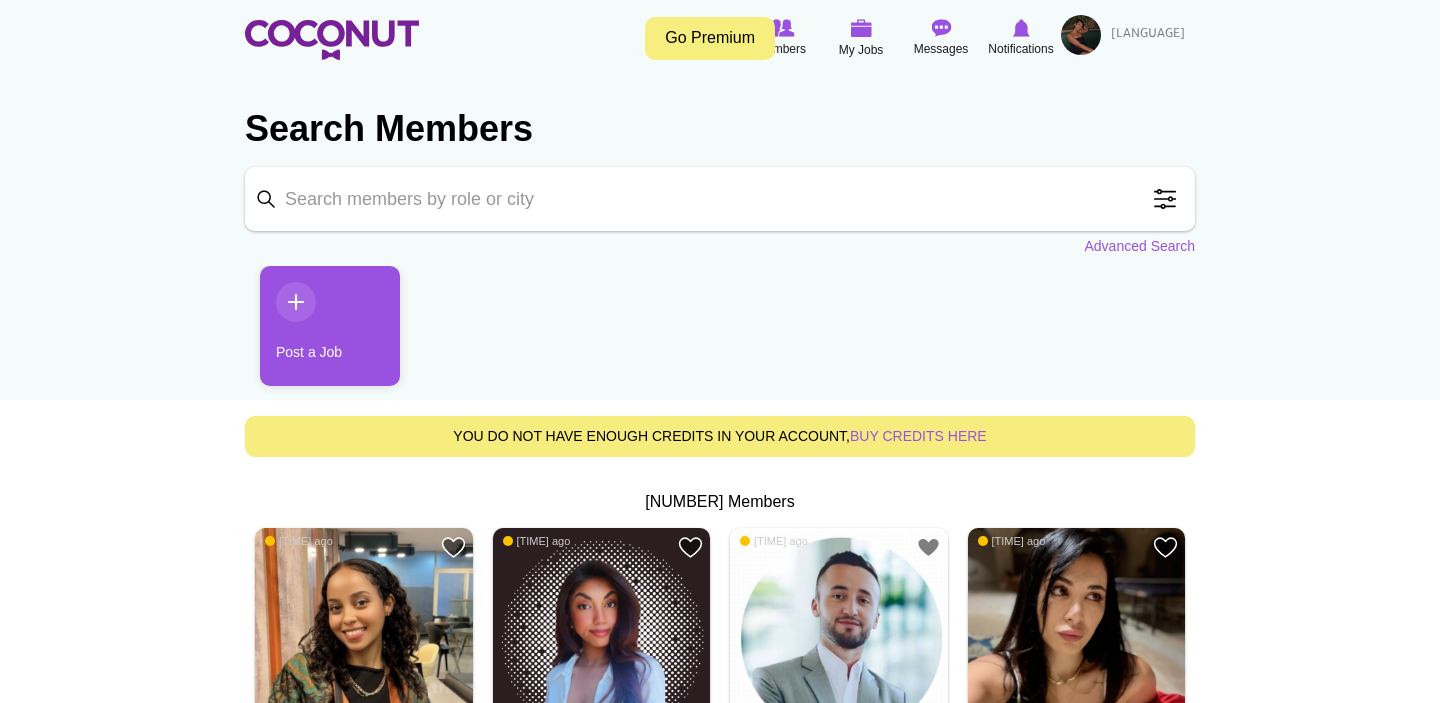 scroll, scrollTop: 0, scrollLeft: 0, axis: both 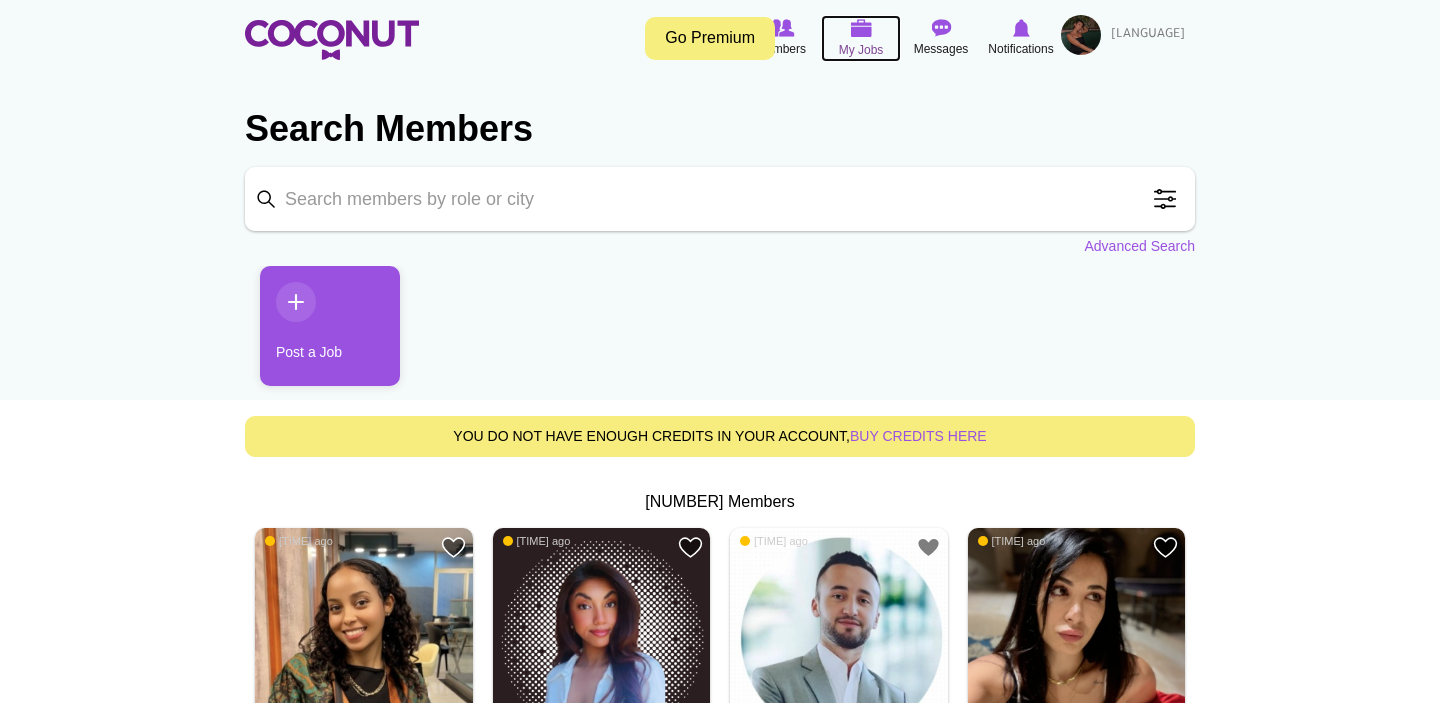 click at bounding box center (861, 28) 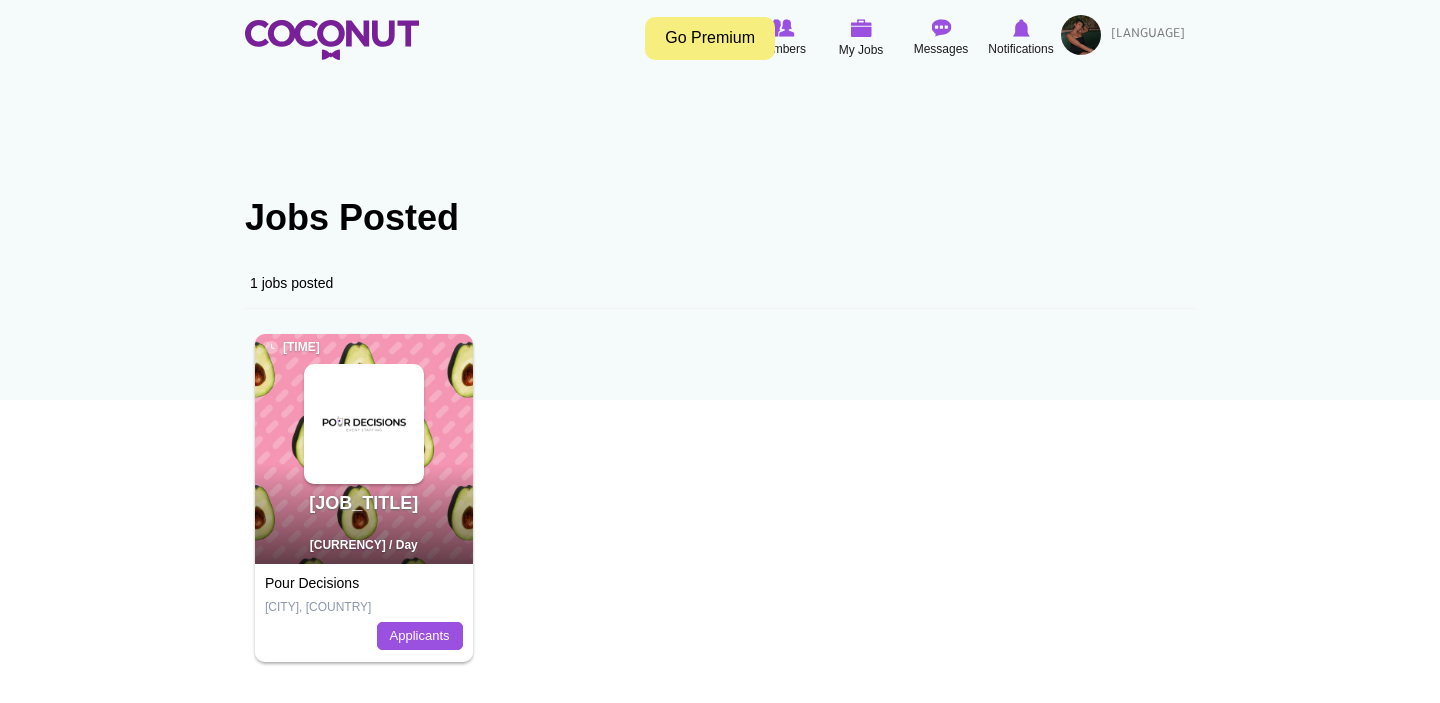 scroll, scrollTop: 0, scrollLeft: 0, axis: both 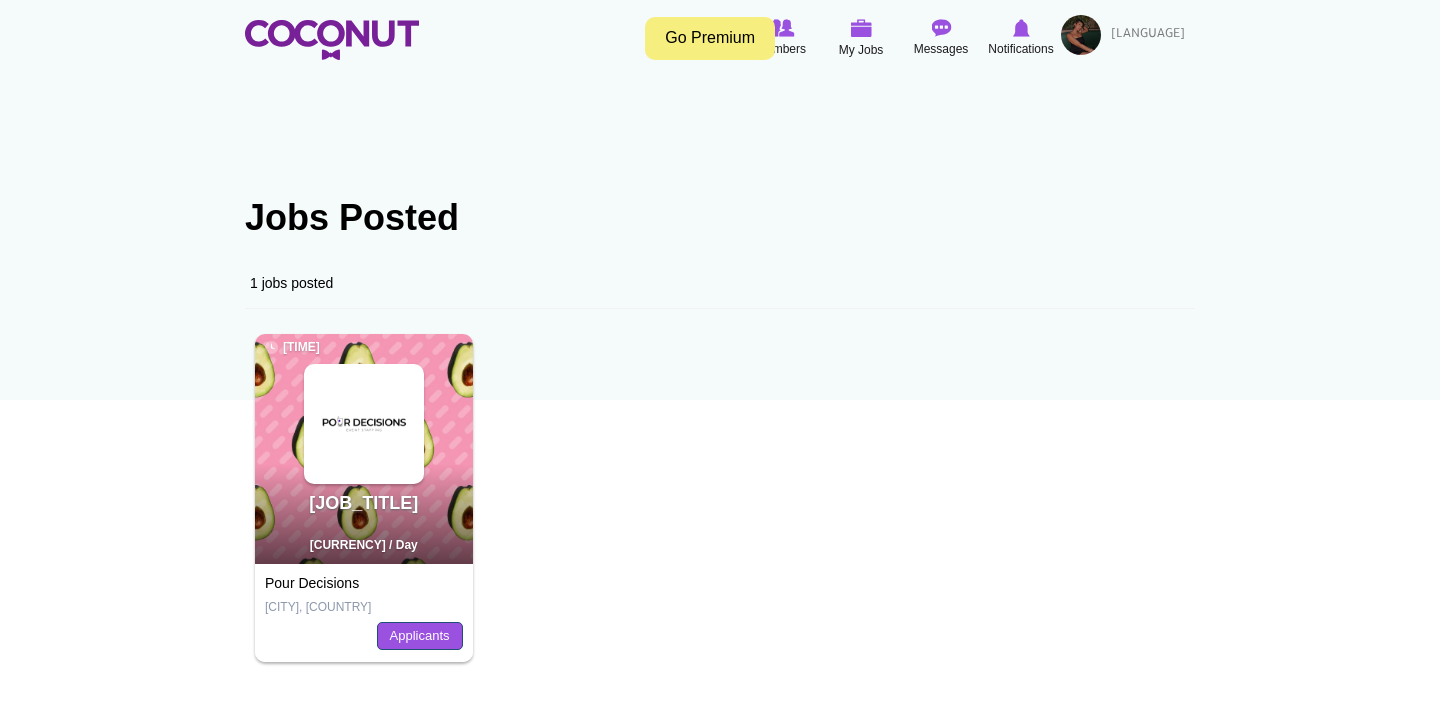 click on "Applicants" at bounding box center [420, 636] 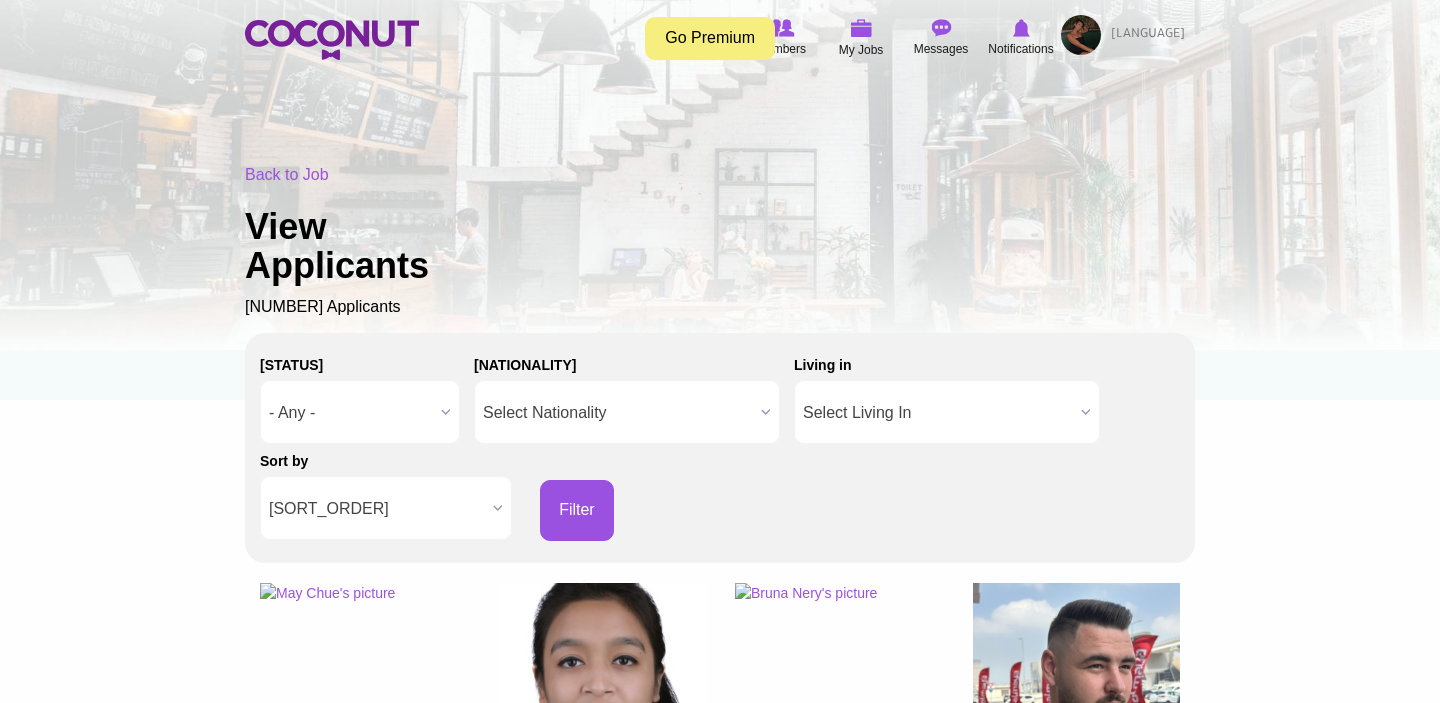 scroll, scrollTop: 0, scrollLeft: 0, axis: both 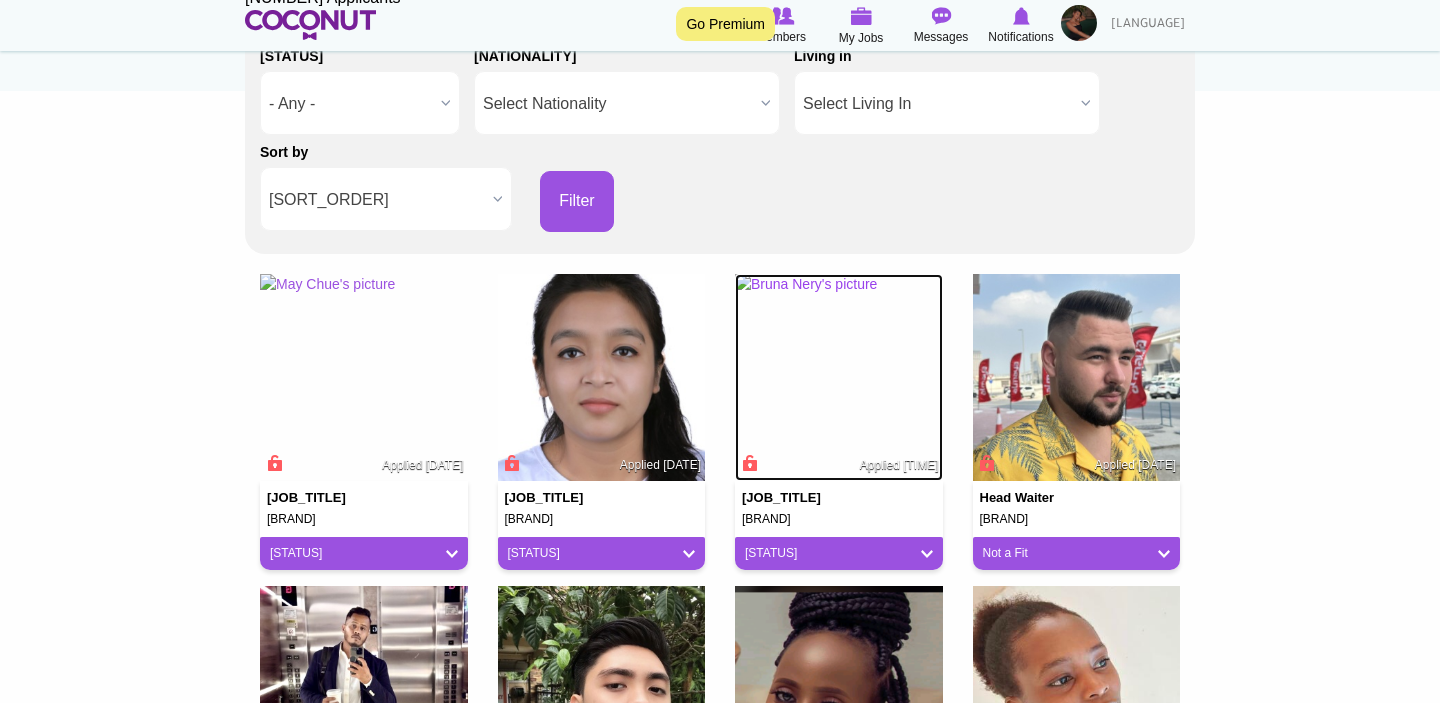 click at bounding box center [839, 378] 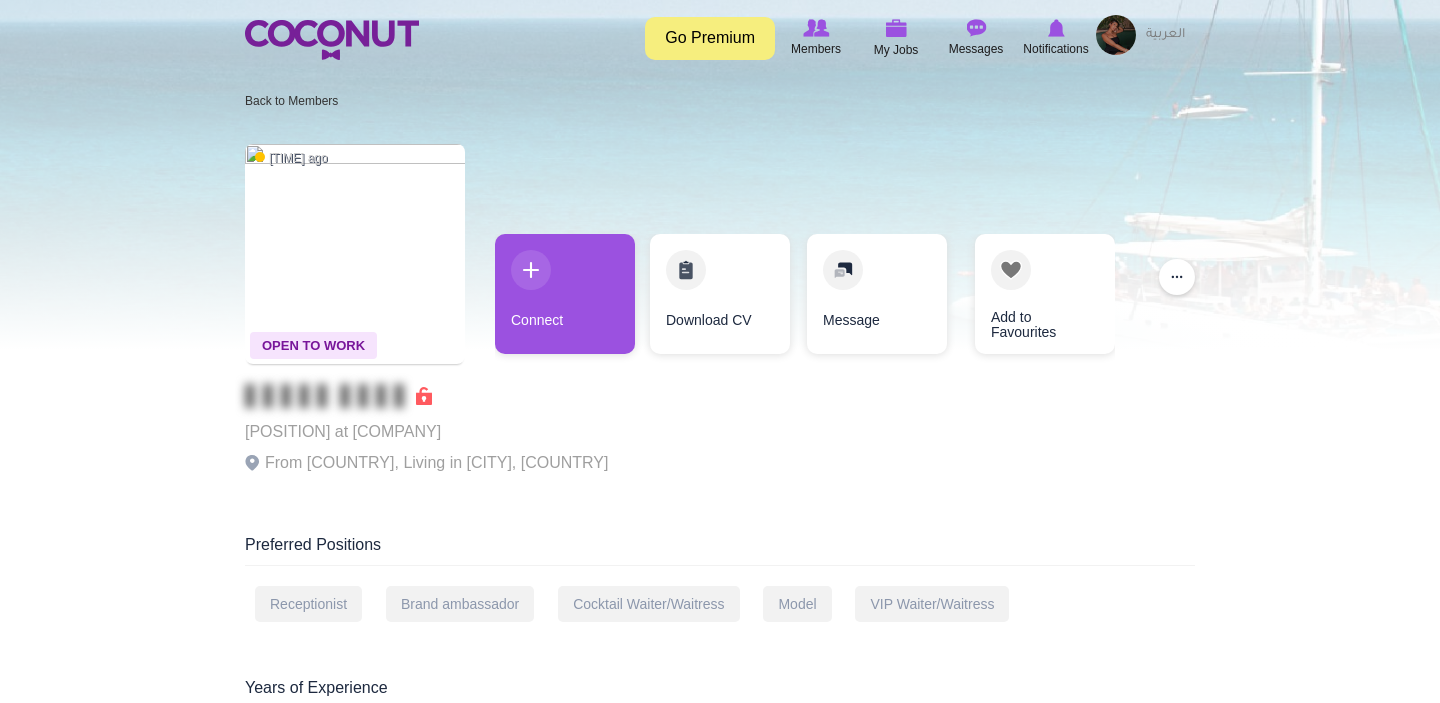 scroll, scrollTop: 0, scrollLeft: 0, axis: both 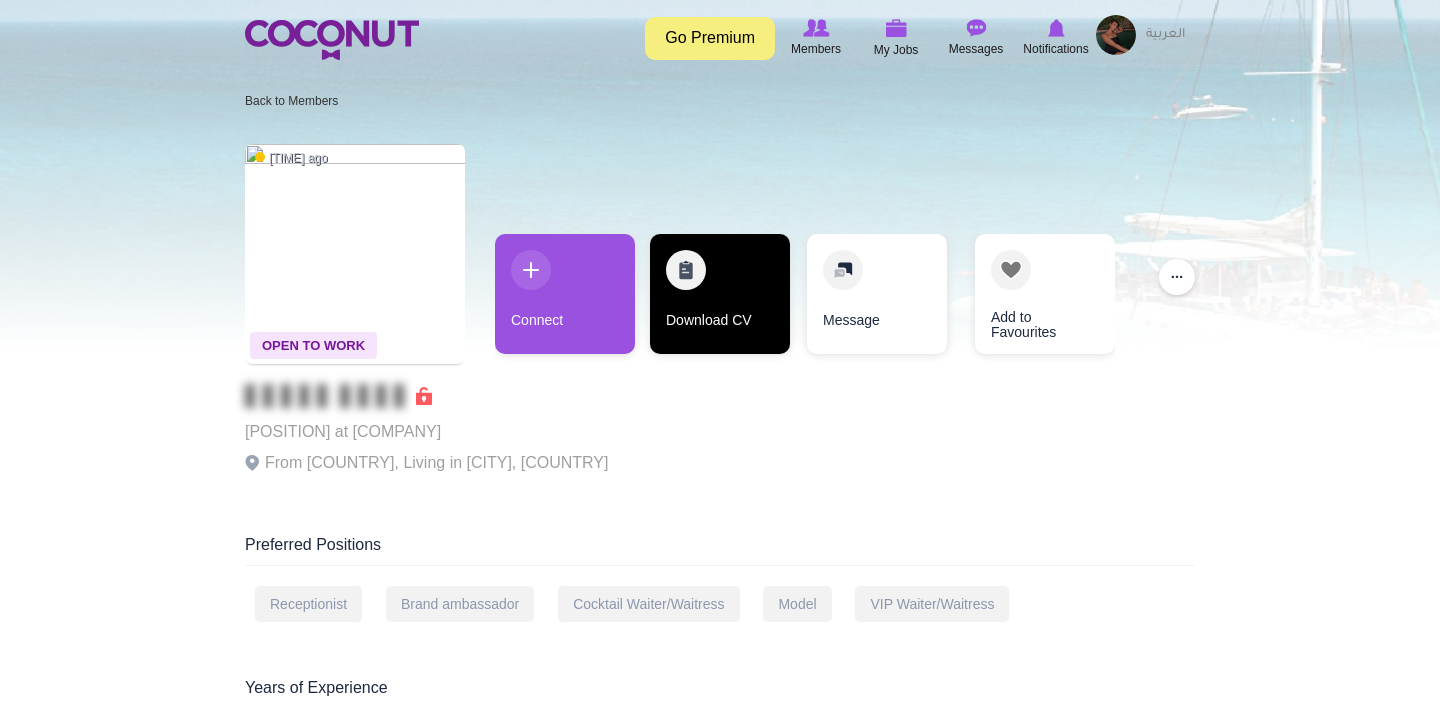 click on "Download CV" at bounding box center (720, 294) 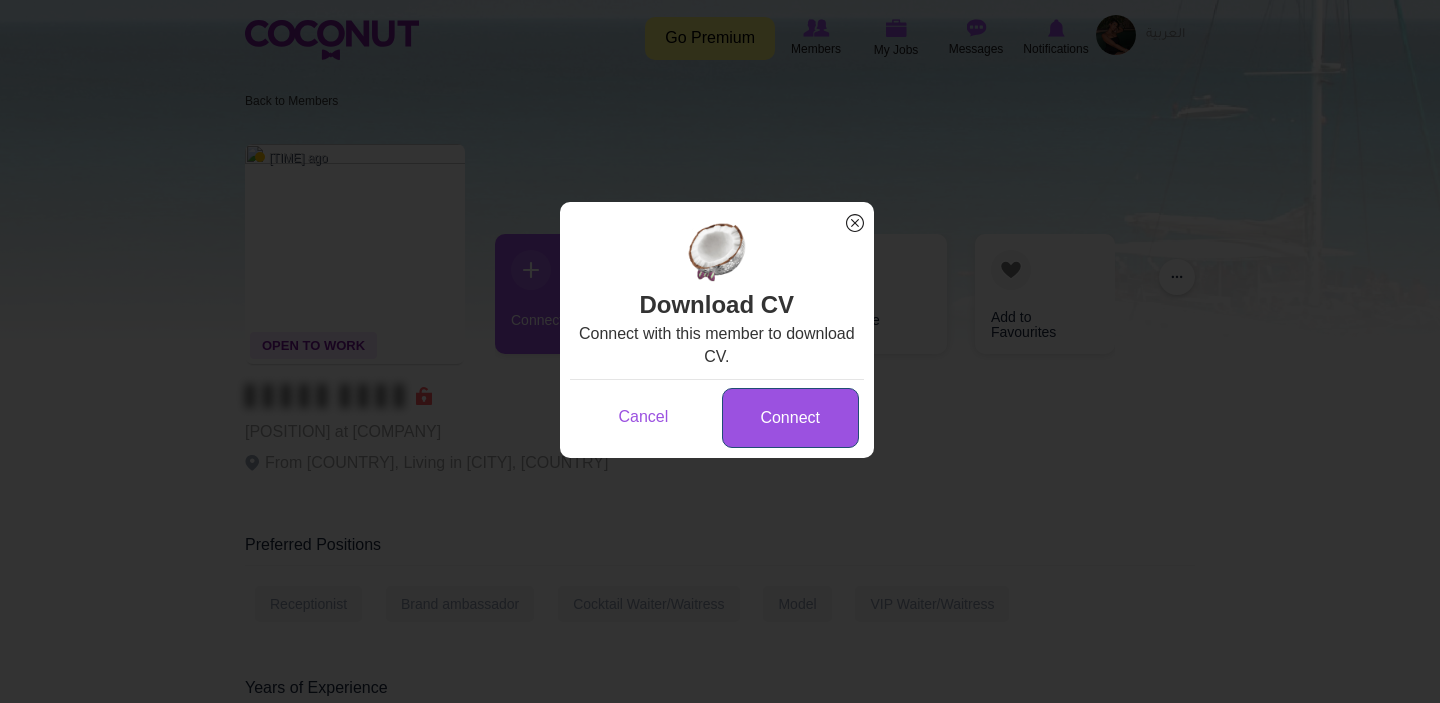 click on "Connect" at bounding box center (790, 418) 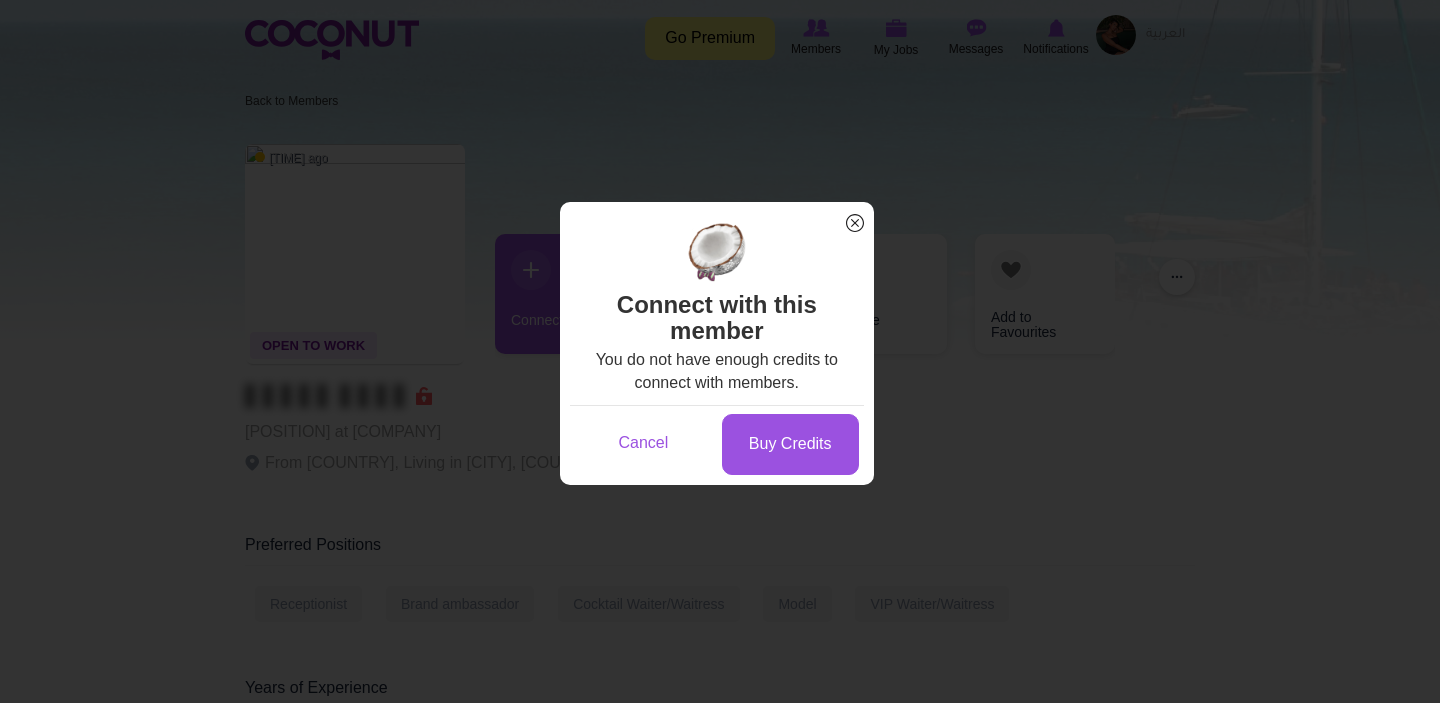 click on "x" at bounding box center (855, 223) 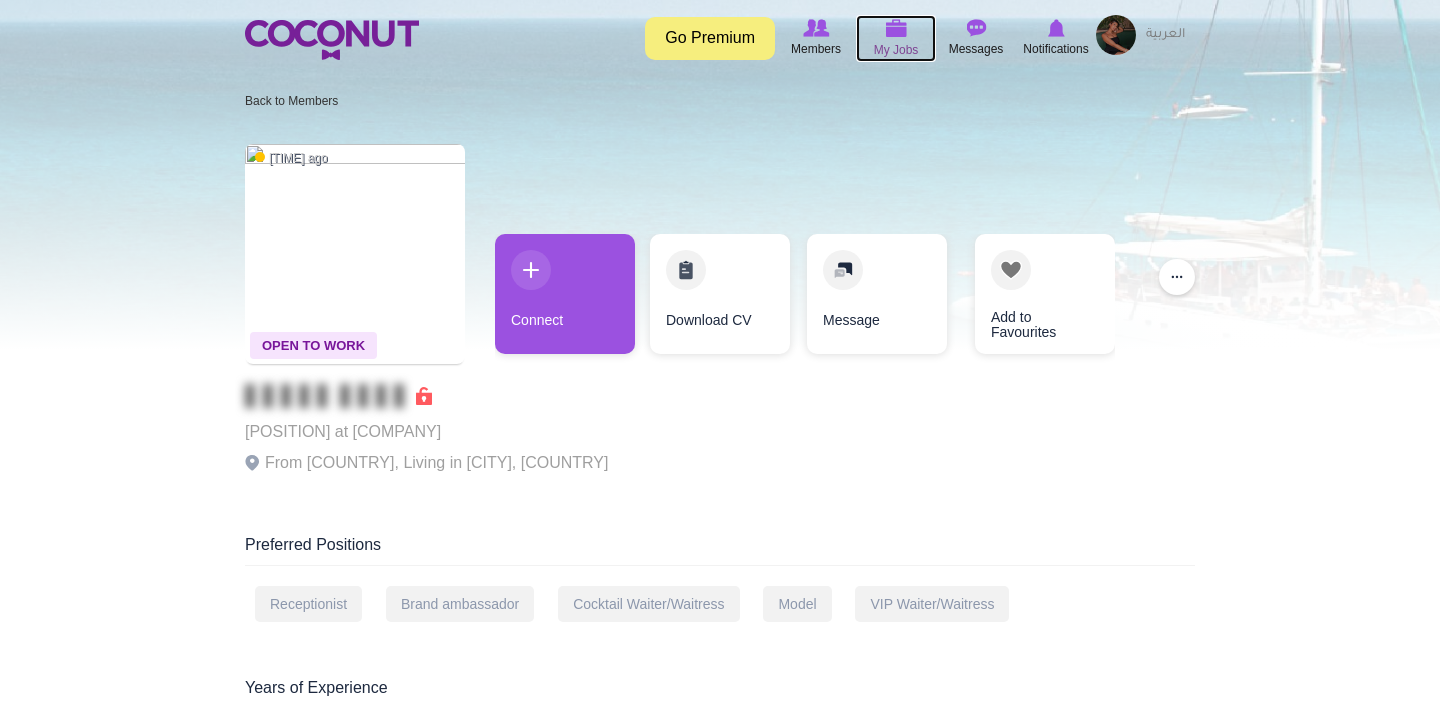 click on "My Jobs" at bounding box center [896, 50] 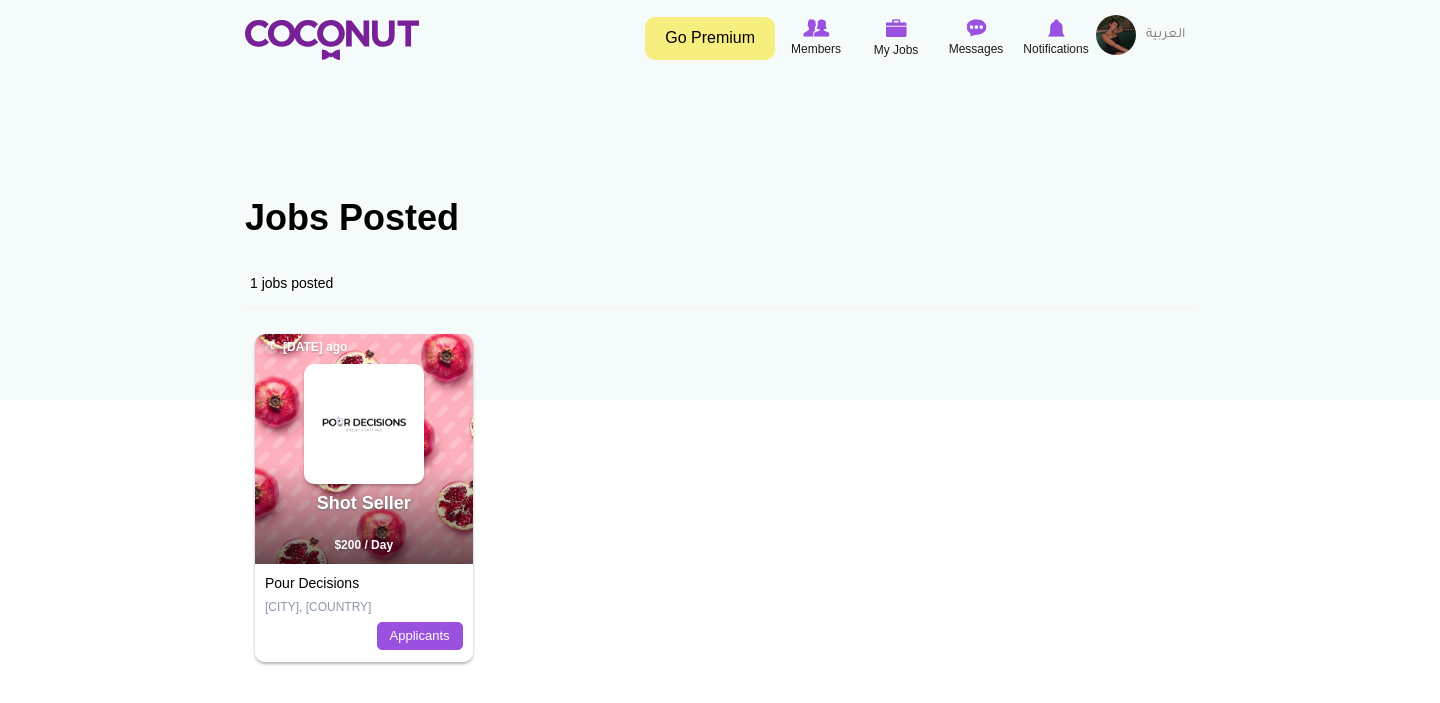 scroll, scrollTop: 0, scrollLeft: 0, axis: both 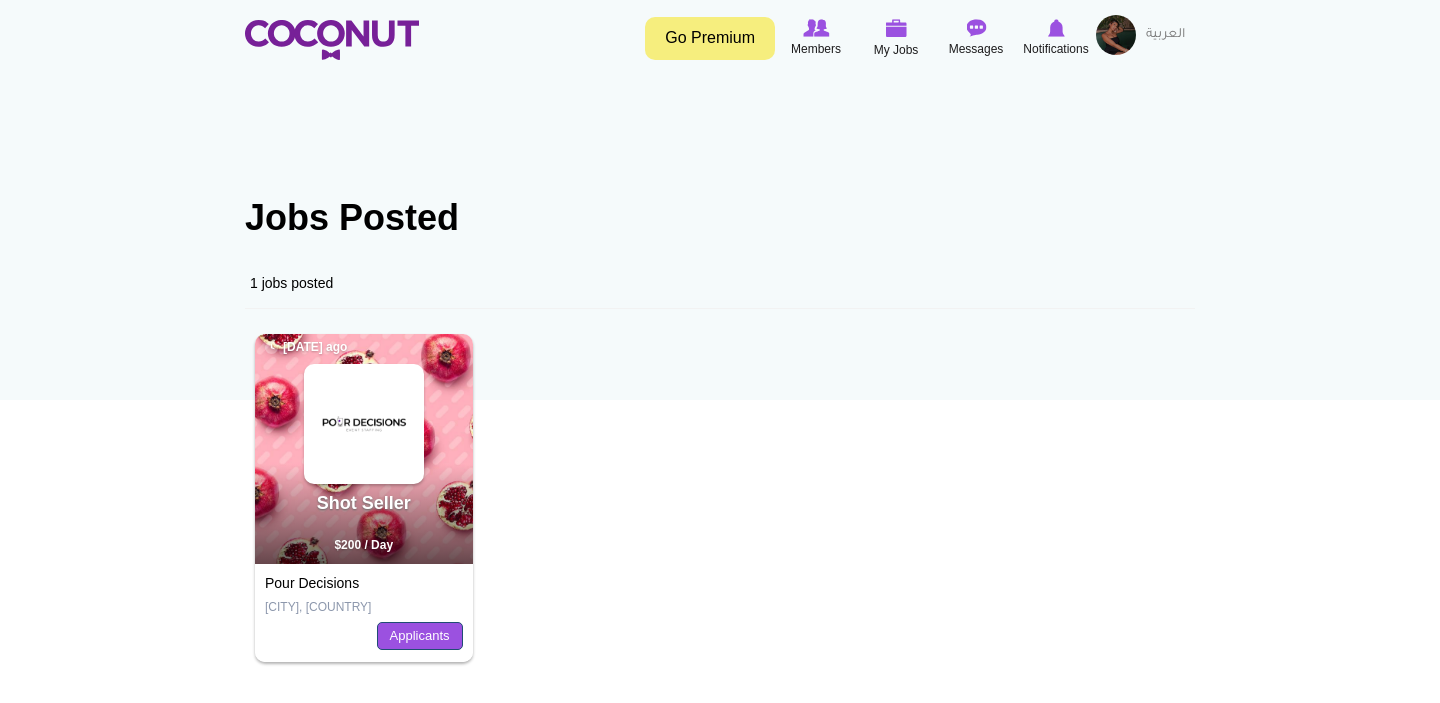 click on "Applicants" at bounding box center [420, 636] 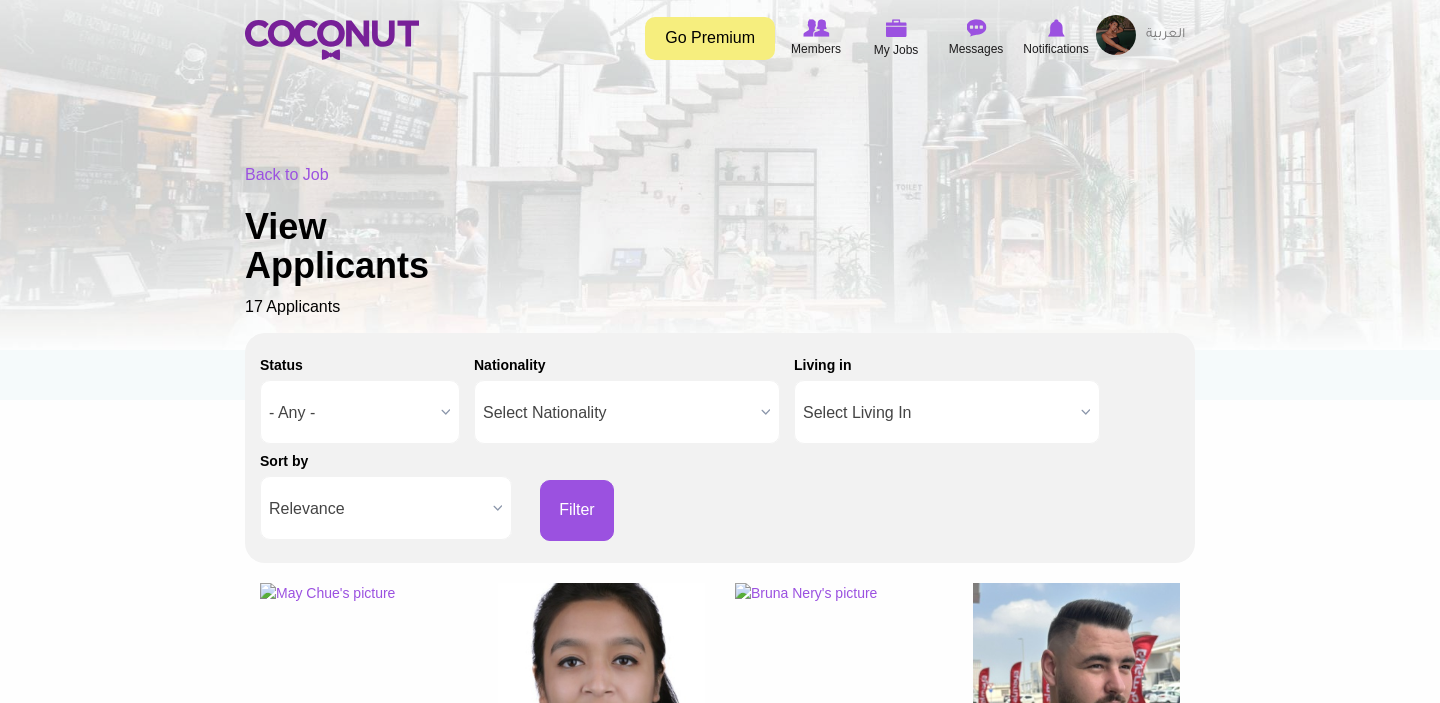 scroll, scrollTop: 0, scrollLeft: 0, axis: both 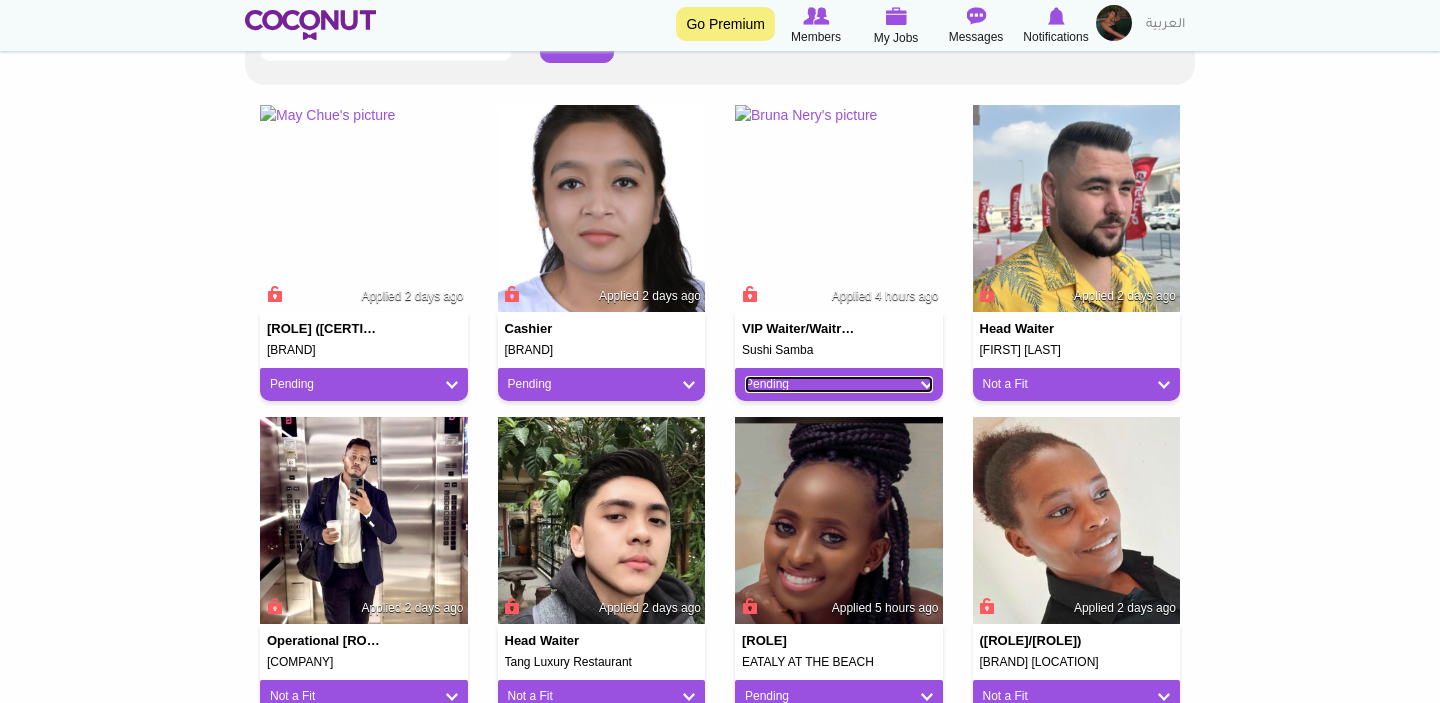 click on "Pending" at bounding box center [839, 384] 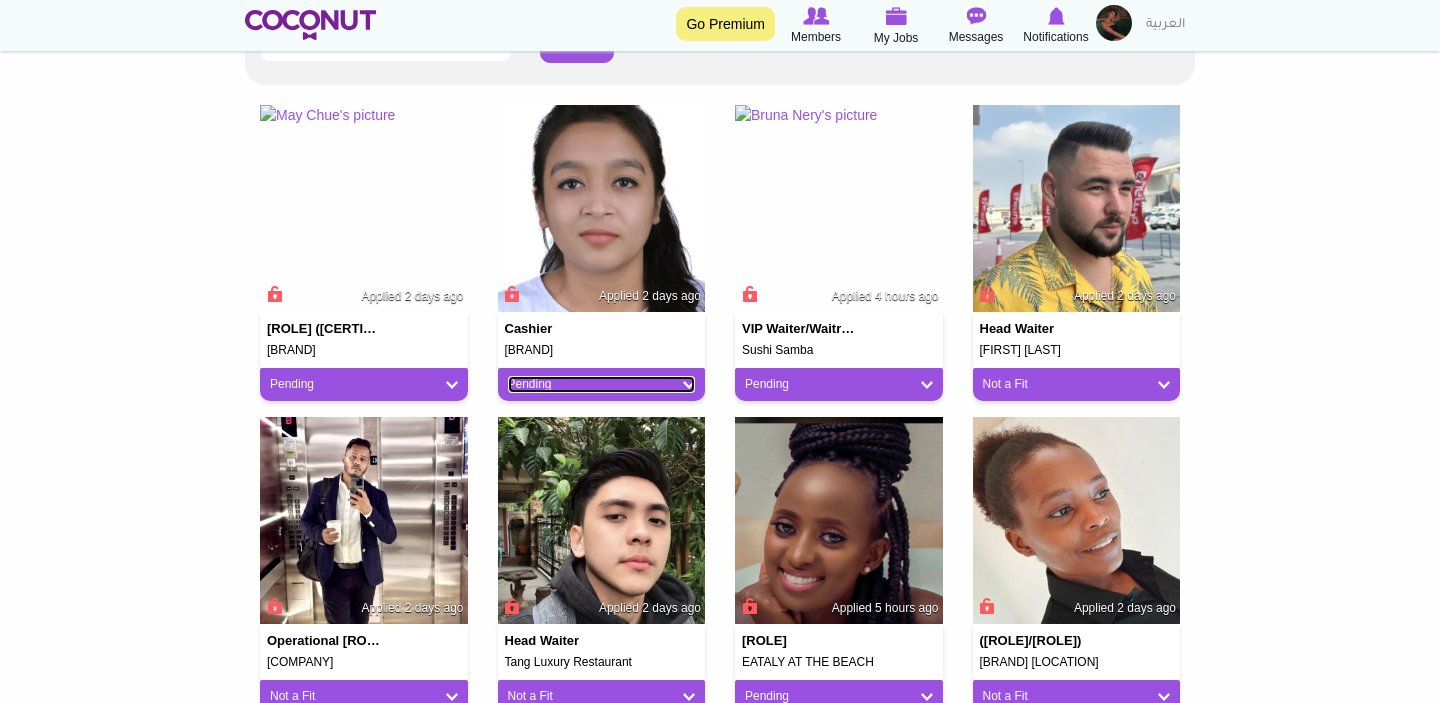 click on "Pending" at bounding box center [602, 384] 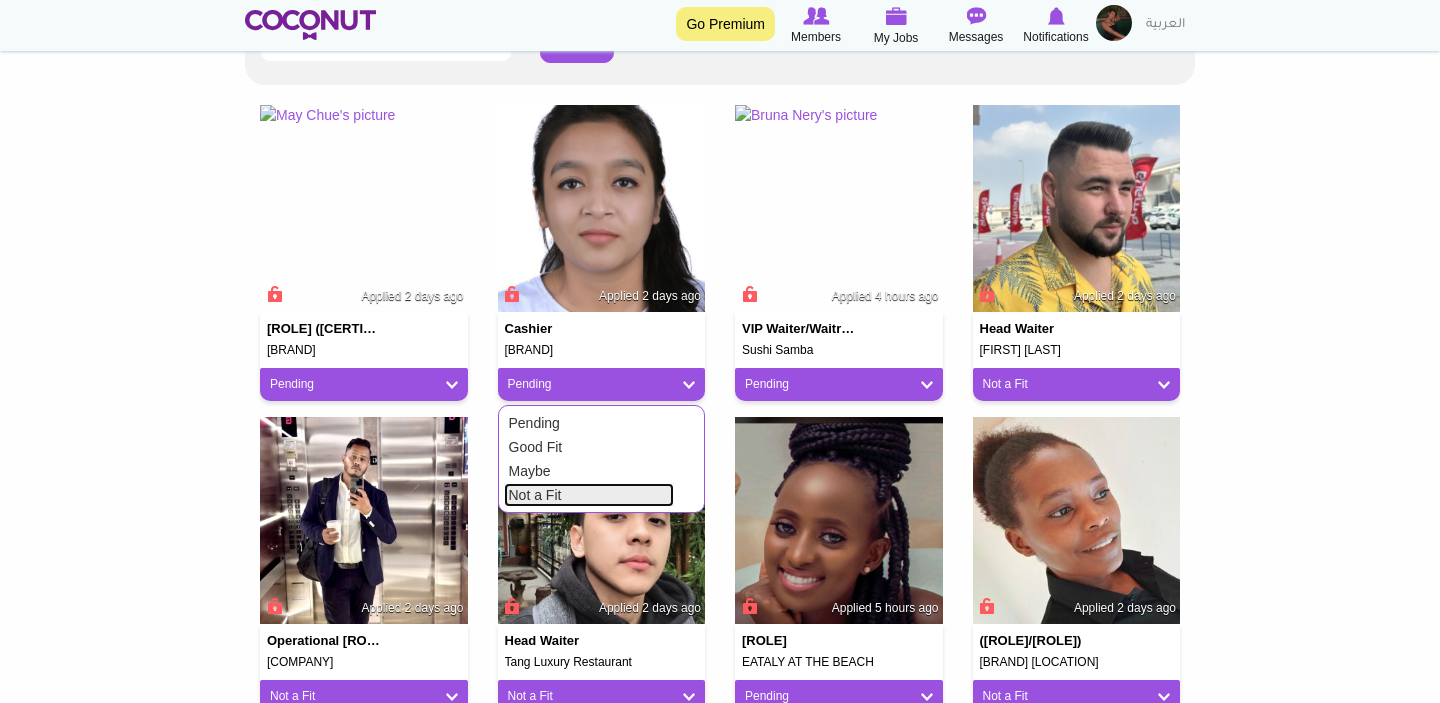 click on "Not a Fit" at bounding box center (589, 495) 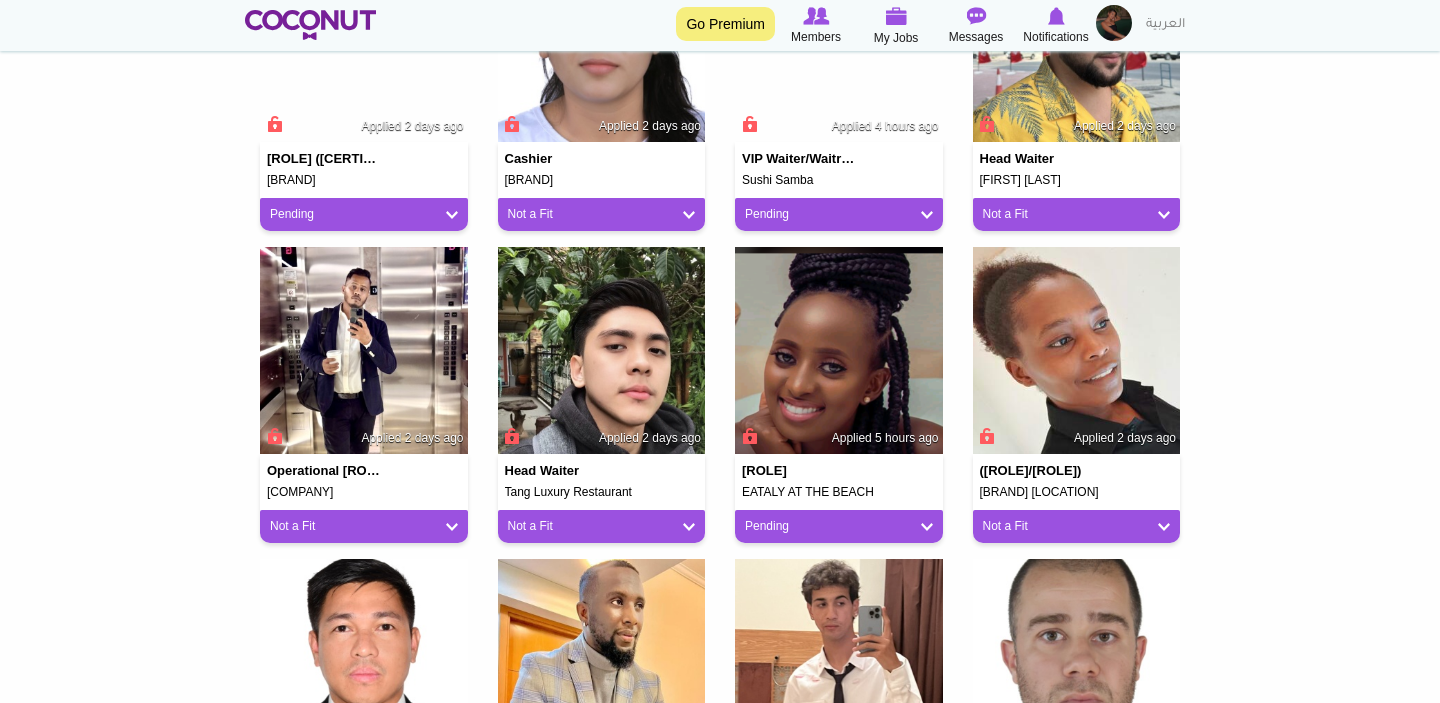 scroll, scrollTop: 698, scrollLeft: 0, axis: vertical 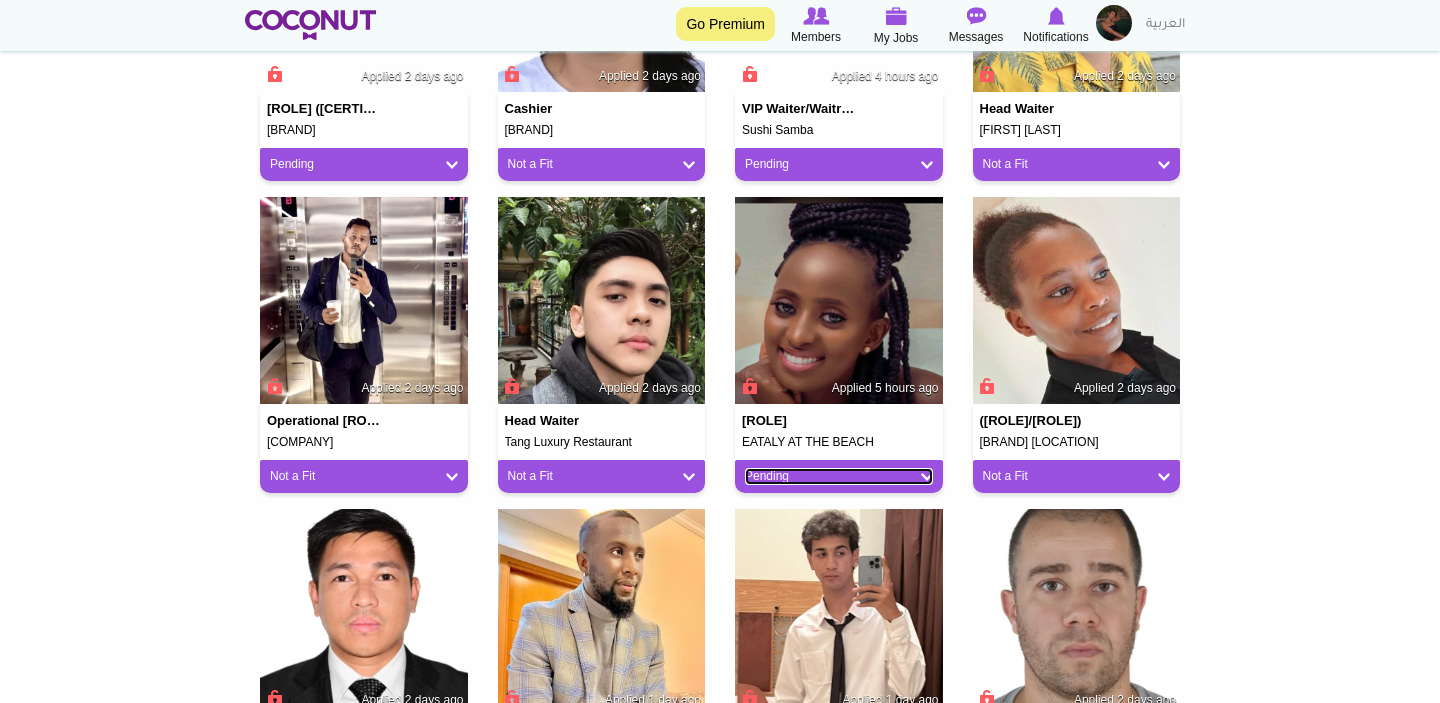 click on "Pending" at bounding box center (839, 476) 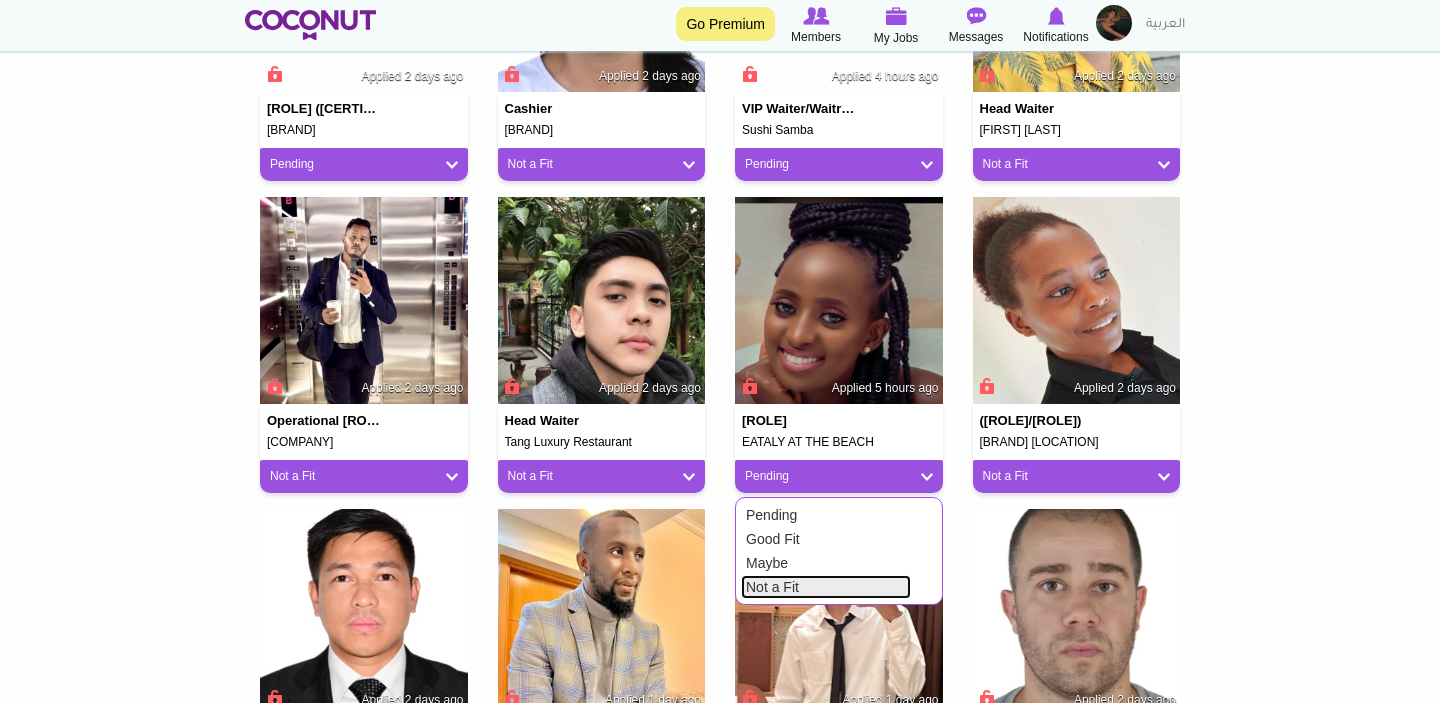 click on "Not a Fit" at bounding box center (826, 587) 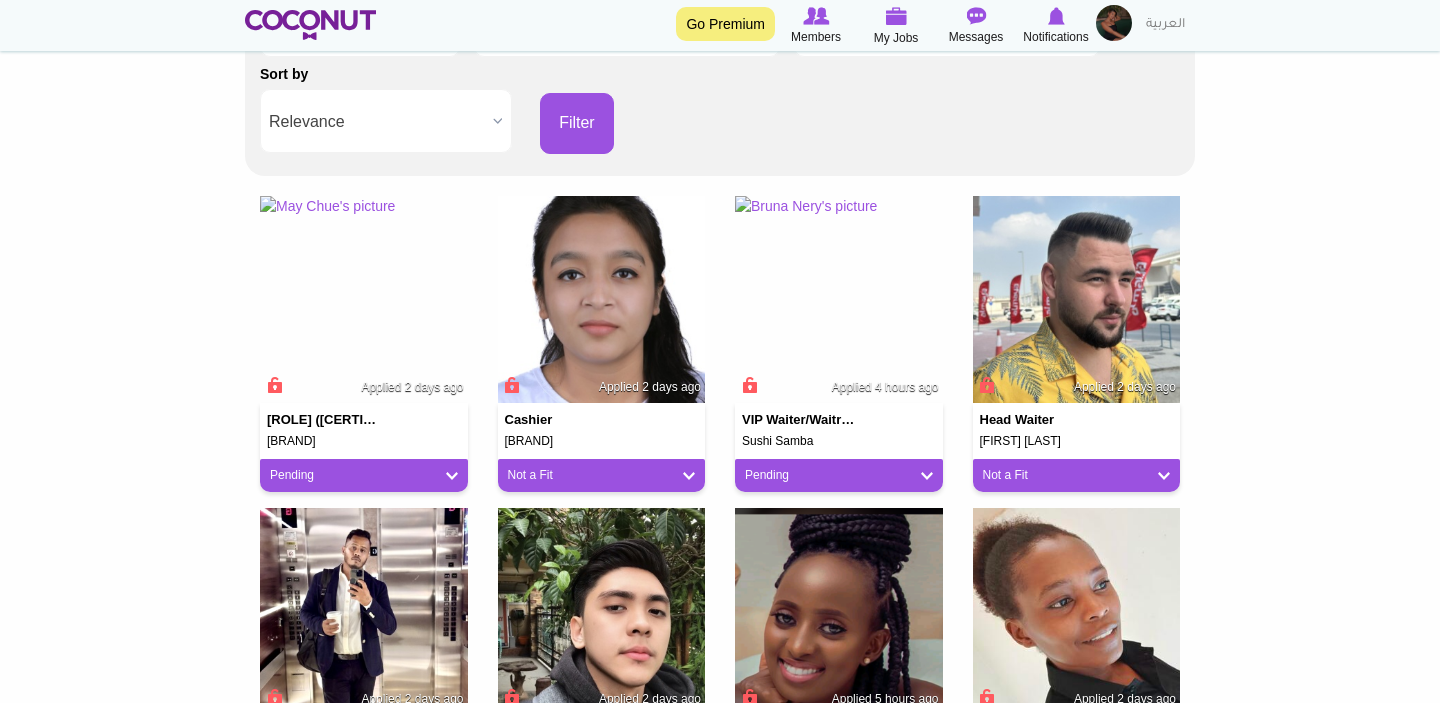 scroll, scrollTop: 395, scrollLeft: 0, axis: vertical 